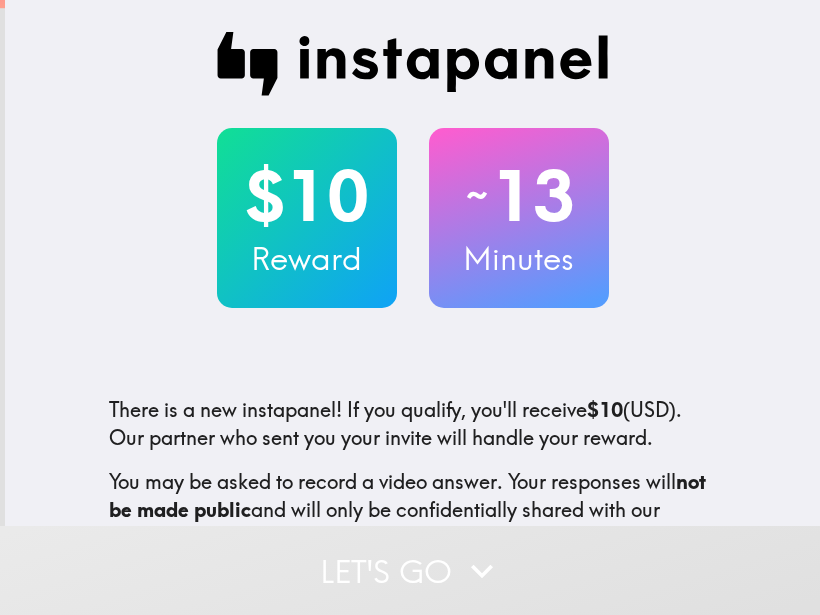 scroll, scrollTop: 0, scrollLeft: 0, axis: both 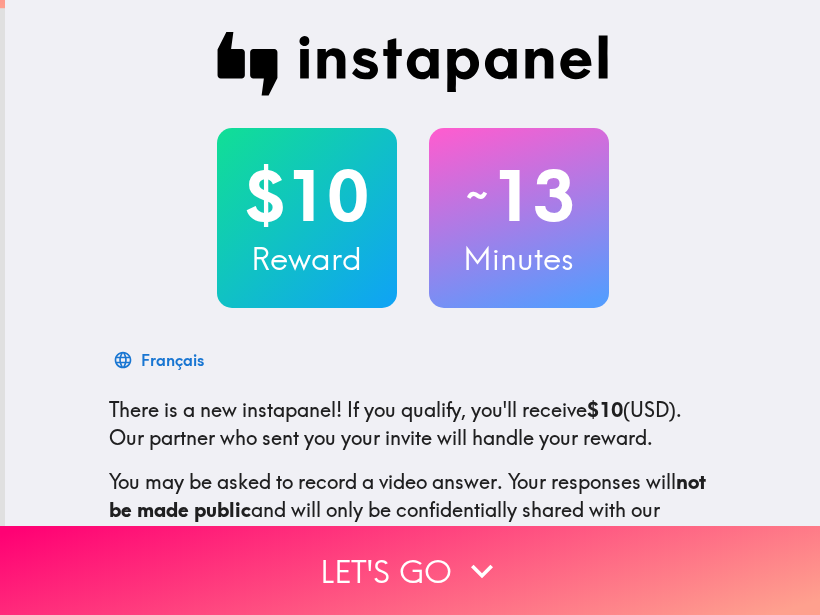 click on "Français" at bounding box center [413, 360] 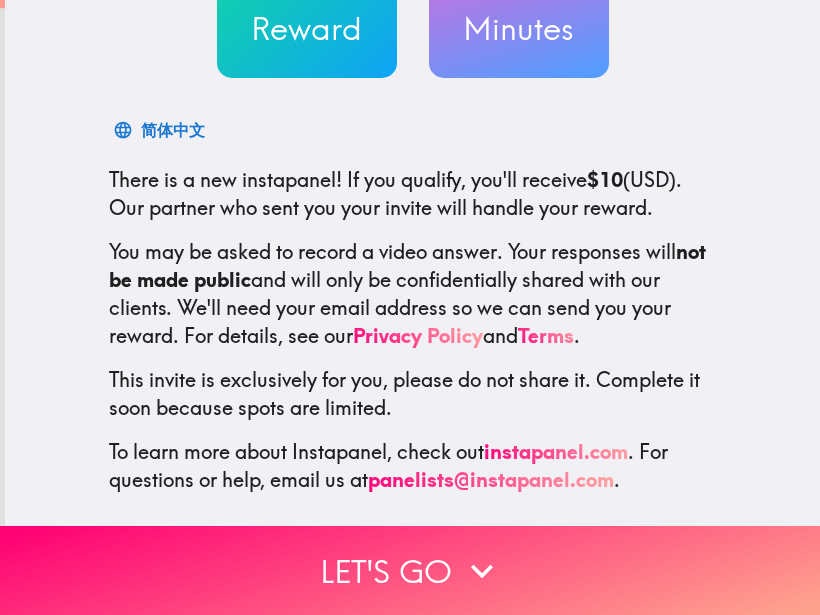 click on "This invite is exclusively for you, please do not share it.   Complete it soon because spots are limited." at bounding box center [413, 394] 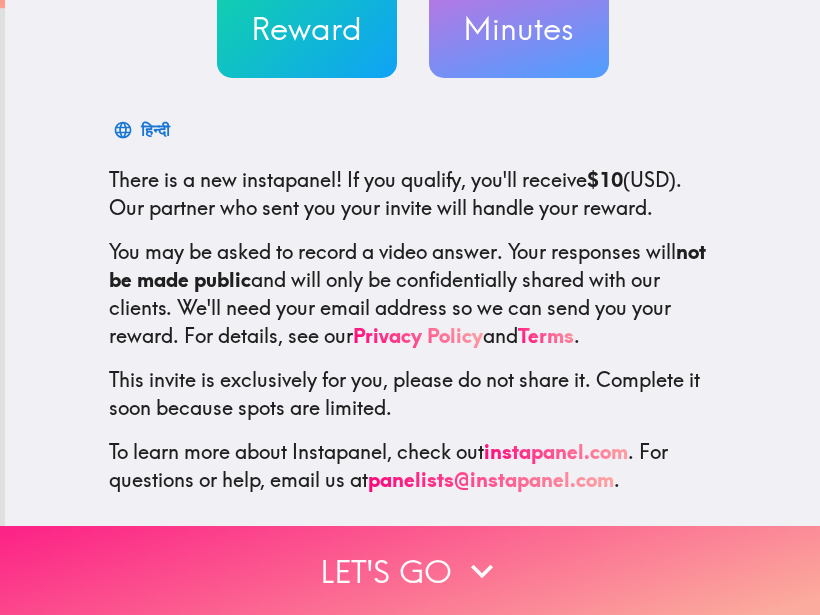 click on "Let's go" at bounding box center (410, 570) 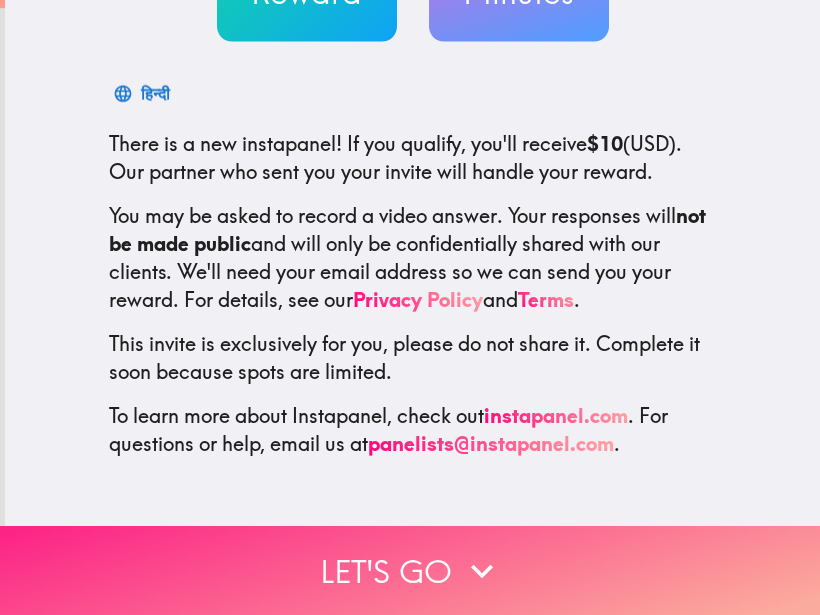 scroll, scrollTop: 0, scrollLeft: 0, axis: both 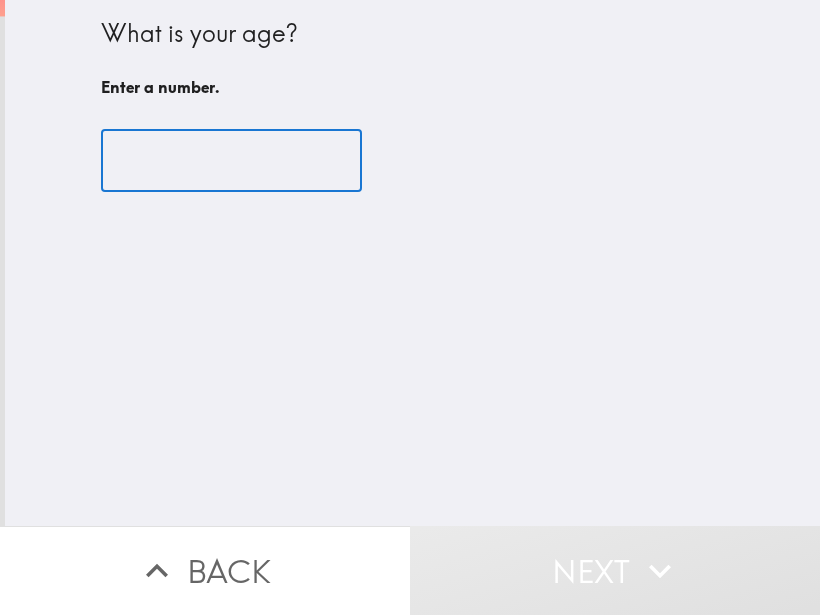 click at bounding box center (231, 161) 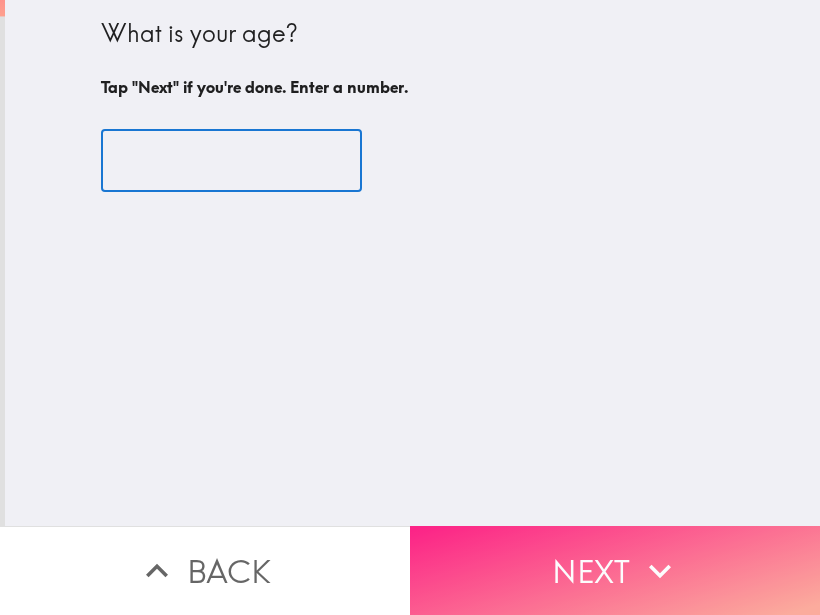 type on "[NUMBER]" 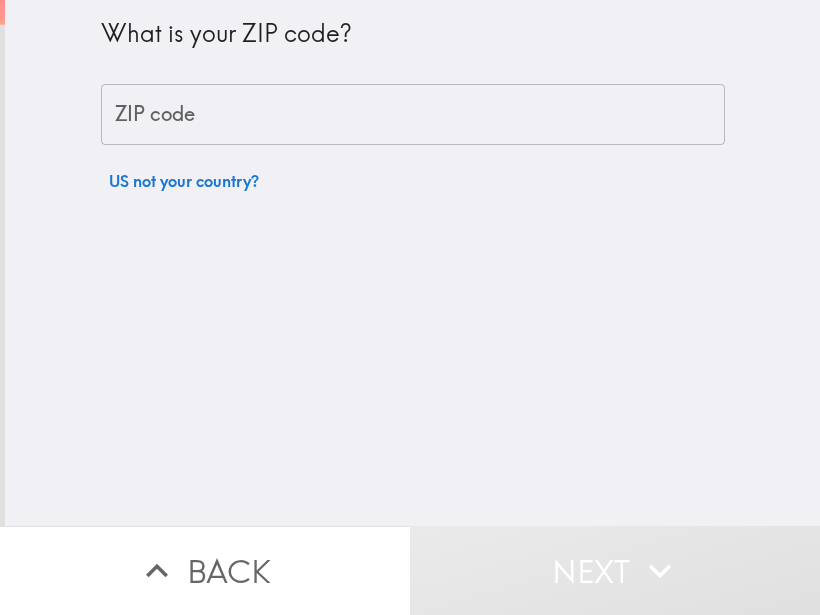click on "ZIP code" at bounding box center [413, 115] 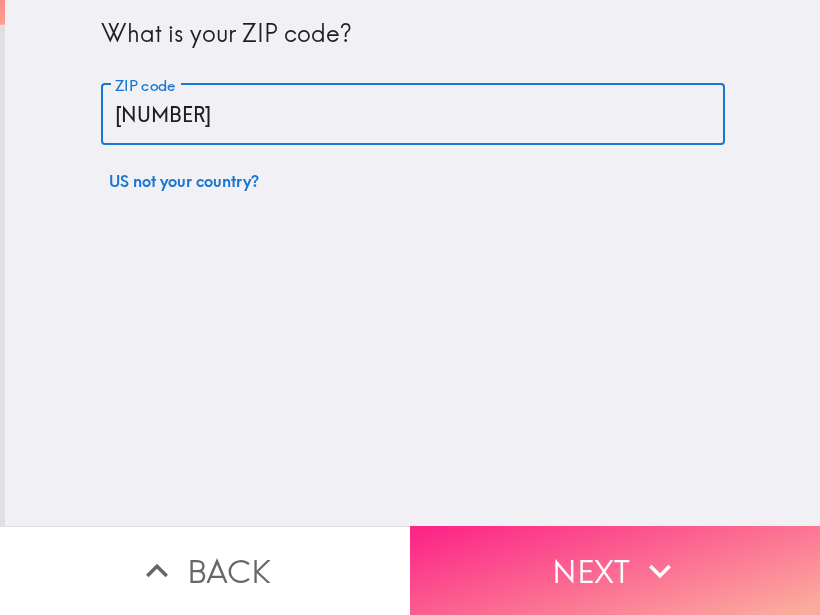 type on "[NUMBER]" 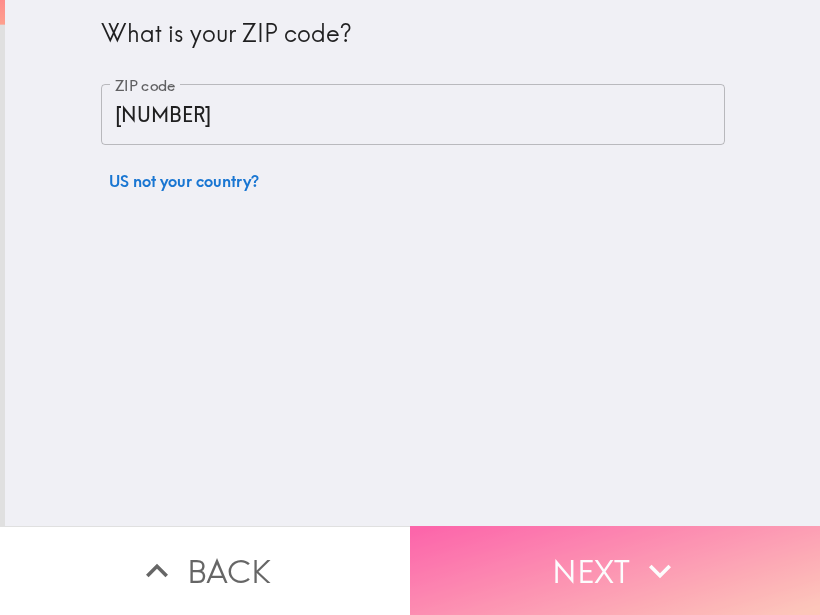 click on "Next" at bounding box center [615, 570] 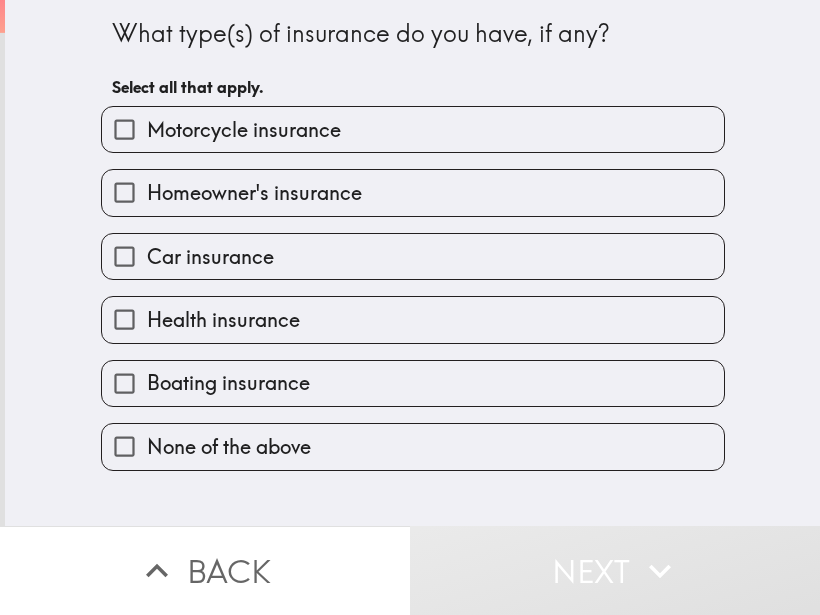 click on "Homeowner's insurance" at bounding box center (124, 192) 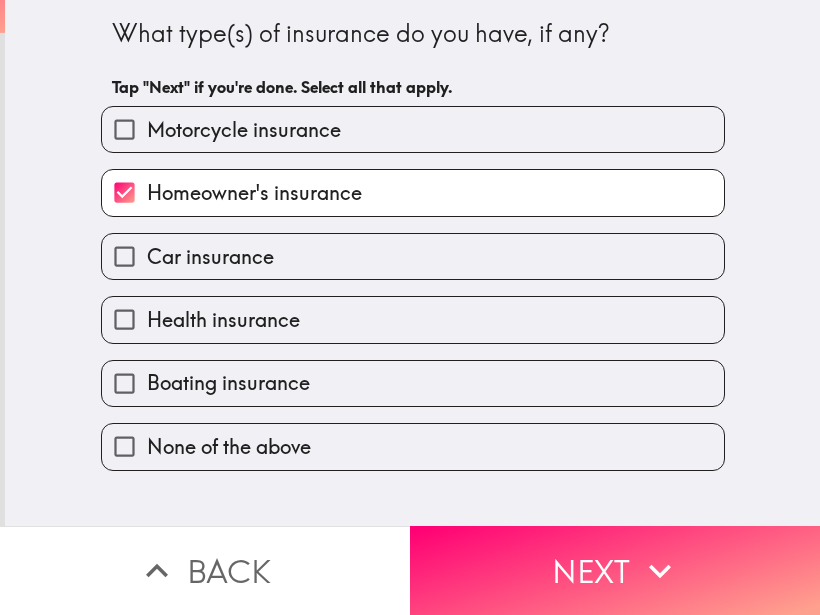 click on "Car insurance" at bounding box center [124, 256] 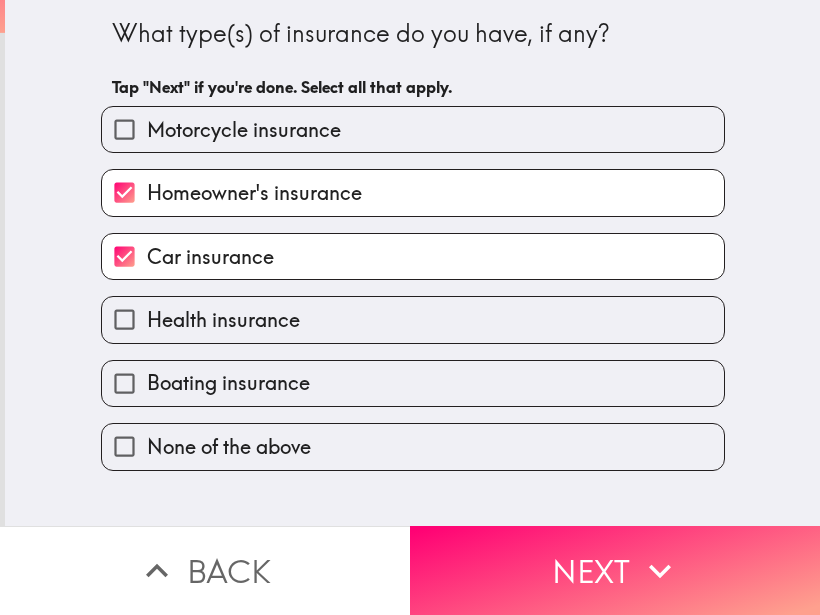 click on "Health insurance" at bounding box center (124, 319) 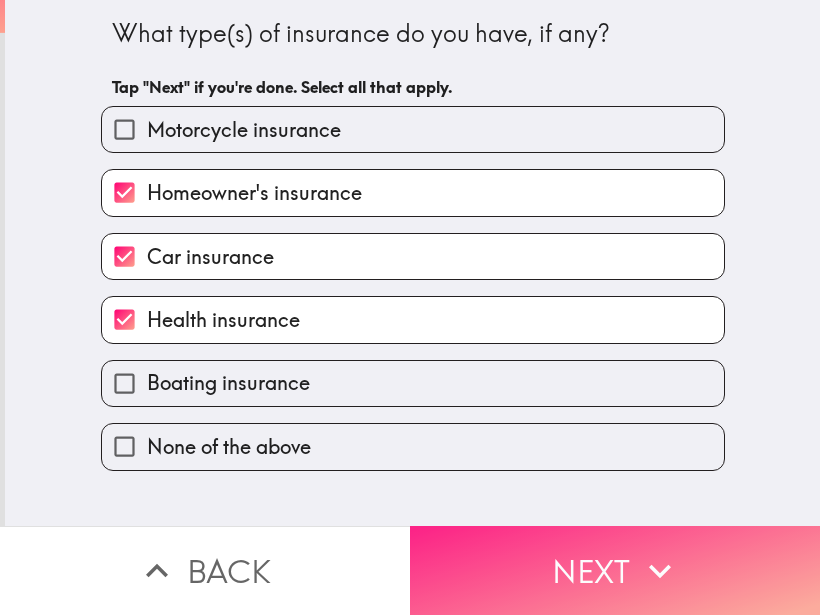click on "Next" at bounding box center [615, 570] 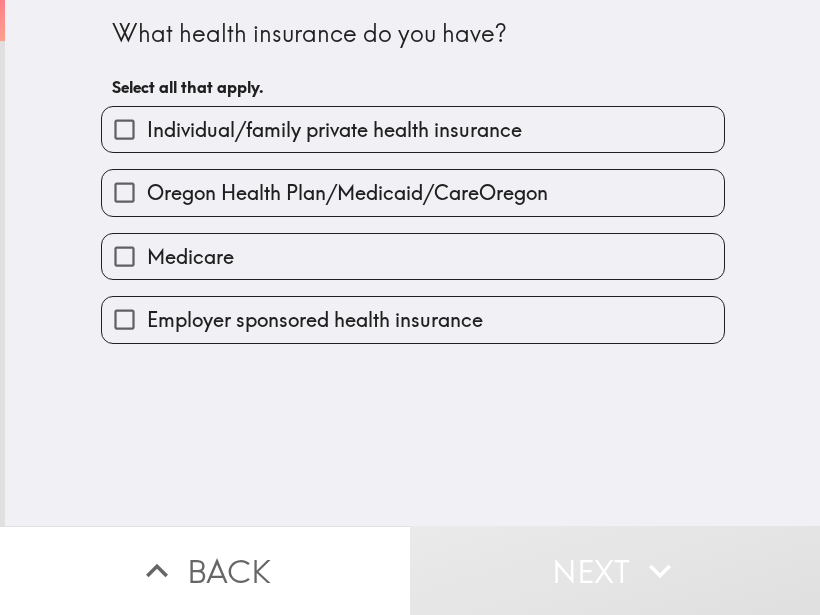 click on "Individual/family private health insurance" at bounding box center (124, 129) 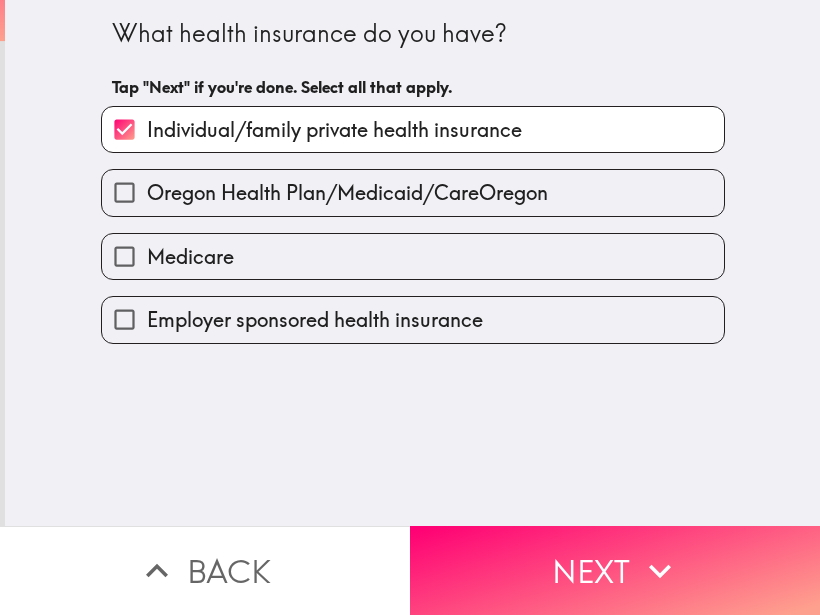 click on "Employer sponsored health insurance" at bounding box center [124, 319] 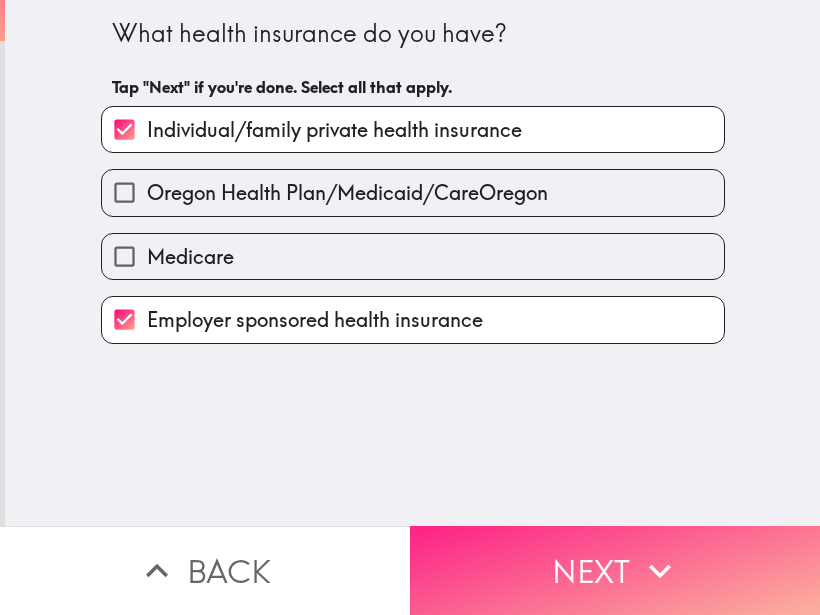 click on "Next" at bounding box center (615, 570) 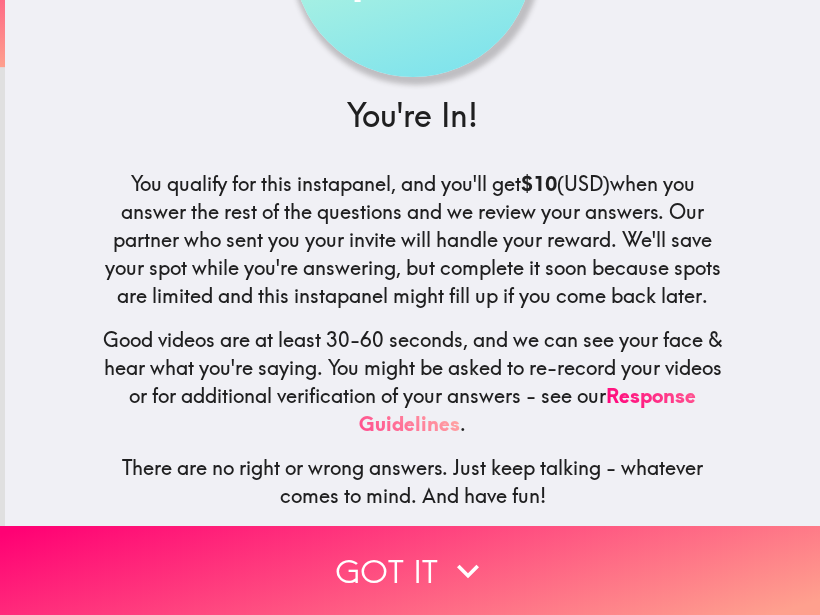scroll, scrollTop: 209, scrollLeft: 0, axis: vertical 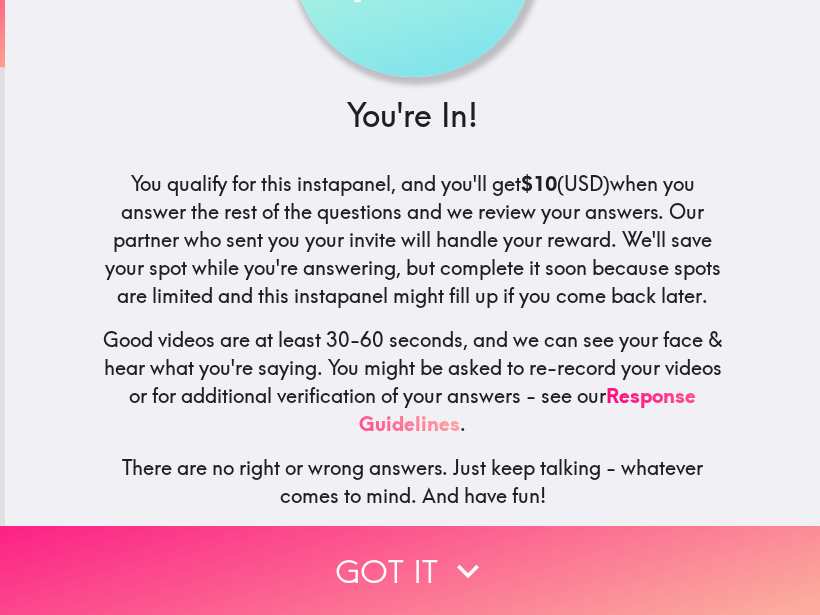 click on "Got it" at bounding box center (410, 570) 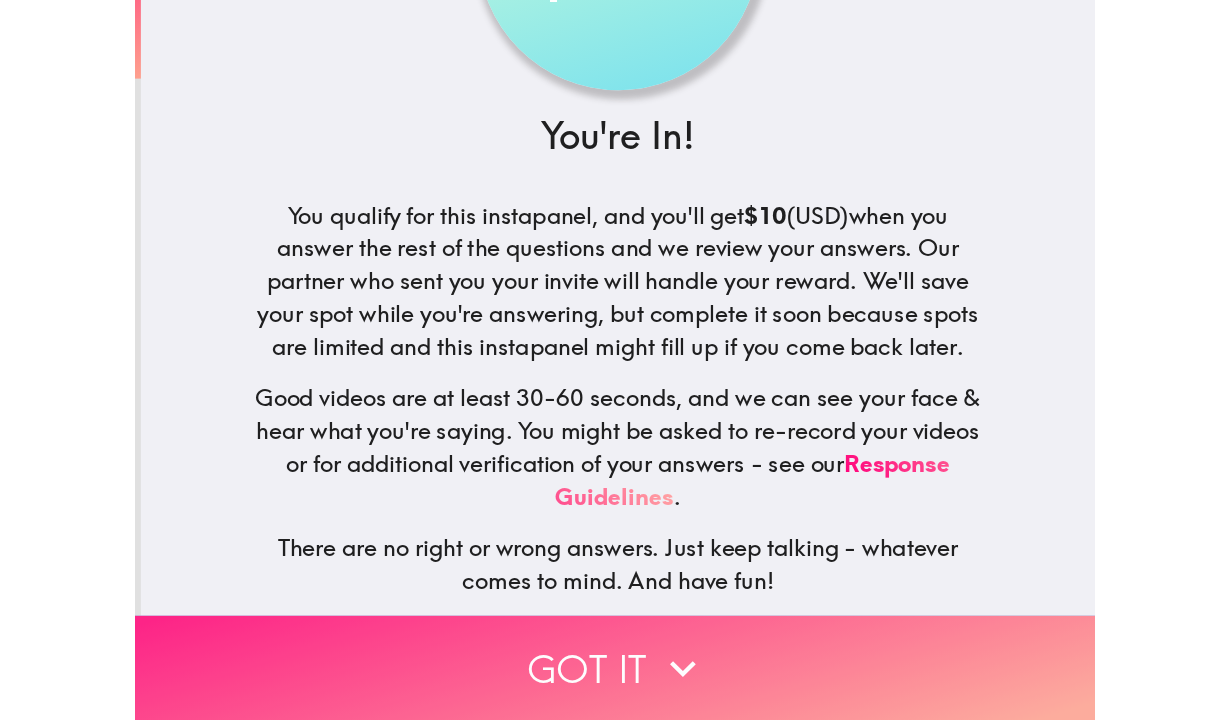 scroll, scrollTop: 0, scrollLeft: 0, axis: both 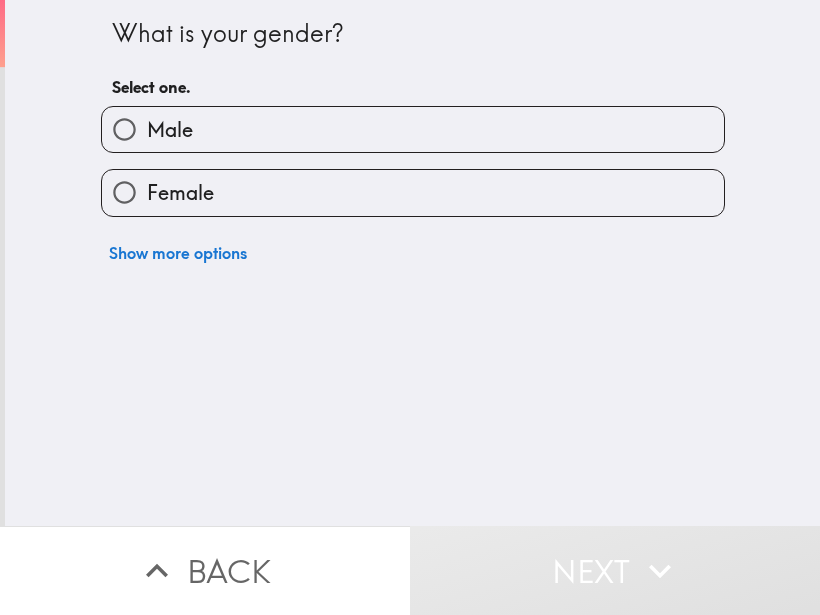 click on "Male" at bounding box center (124, 129) 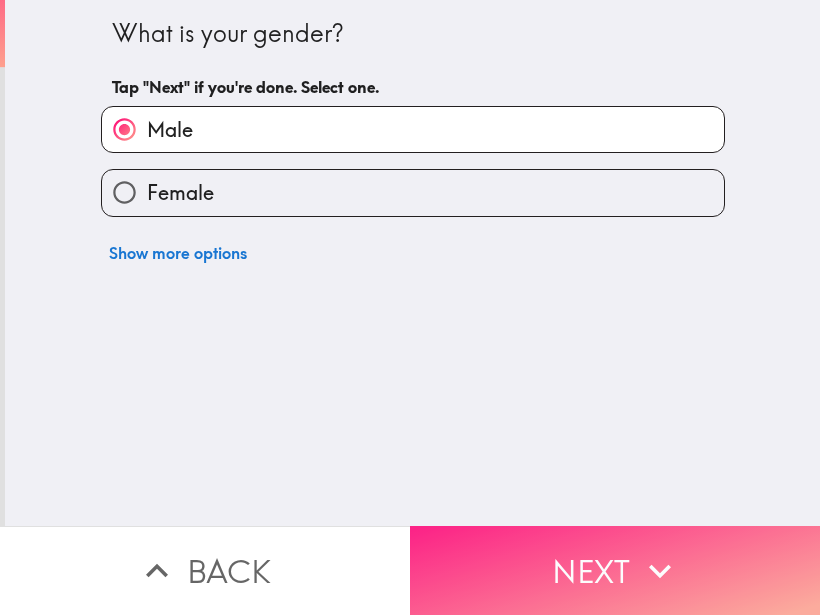 click on "Next" at bounding box center [615, 570] 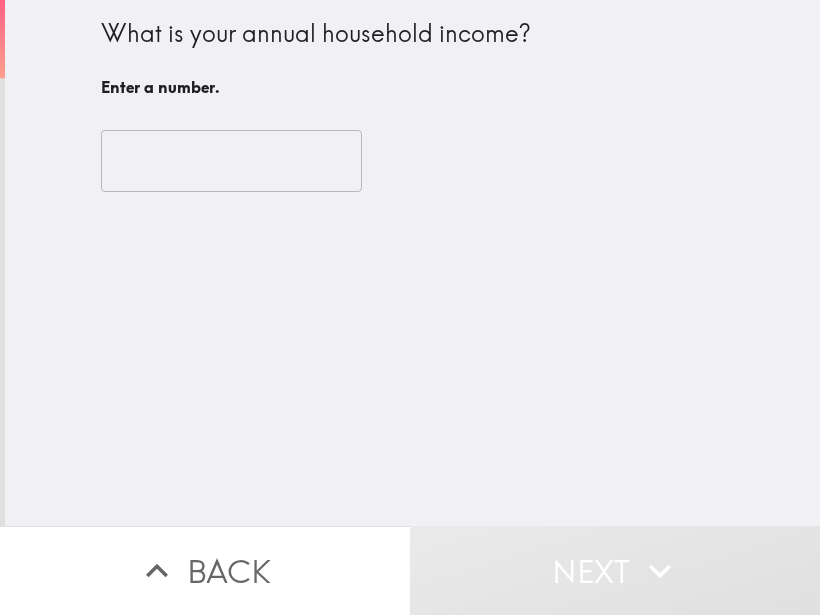 click at bounding box center (231, 161) 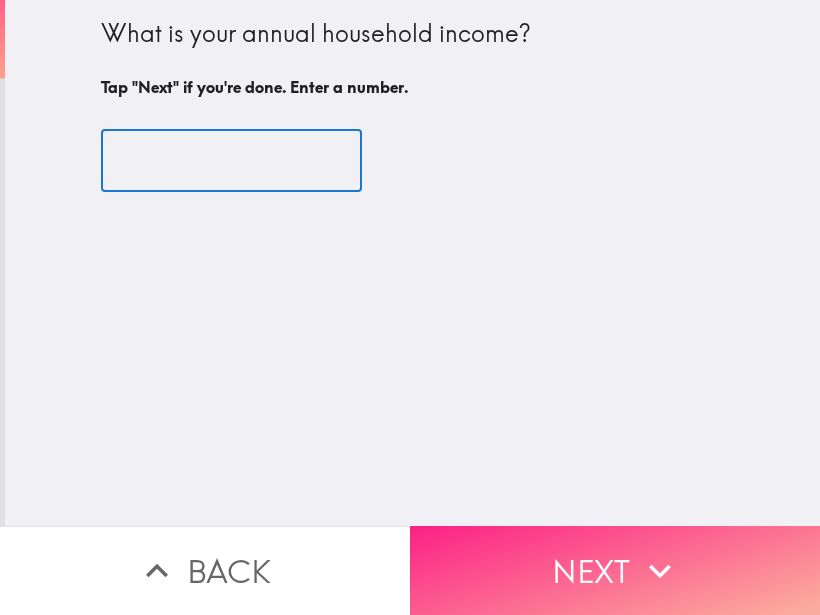 type on "[NUMBER]" 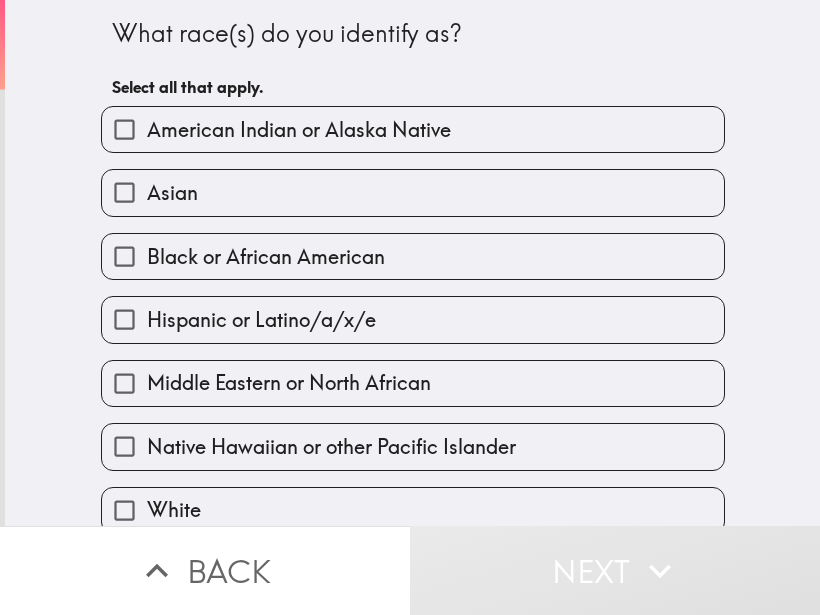 click on "What race(s) do you identify as? Select all that apply. American Indian or Alaska Native Asian Black or African American Hispanic or Latino/a/x/e Middle Eastern or North African Native Hawaiian or other Pacific Islander White Other Prefer not to answer" at bounding box center [412, 263] 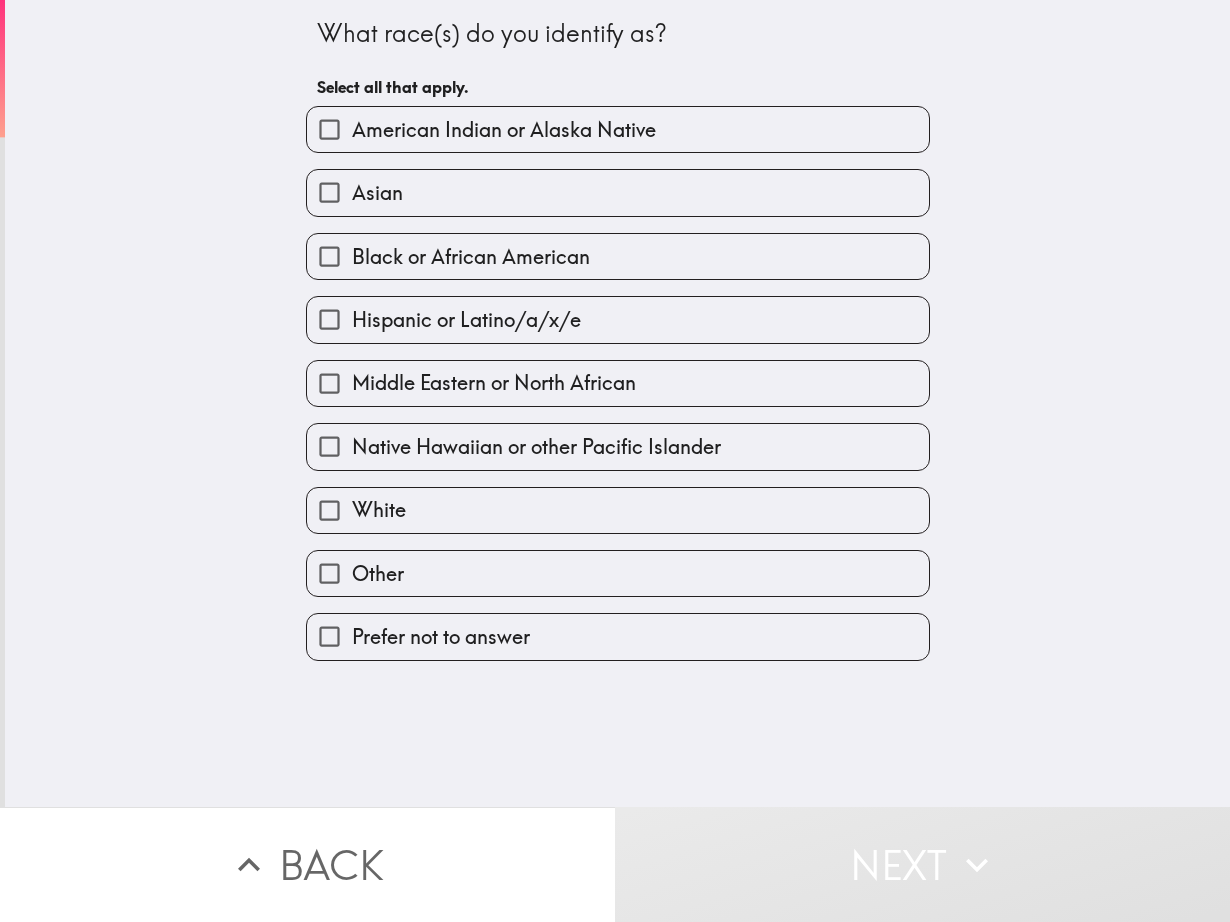click on "White" at bounding box center (618, 510) 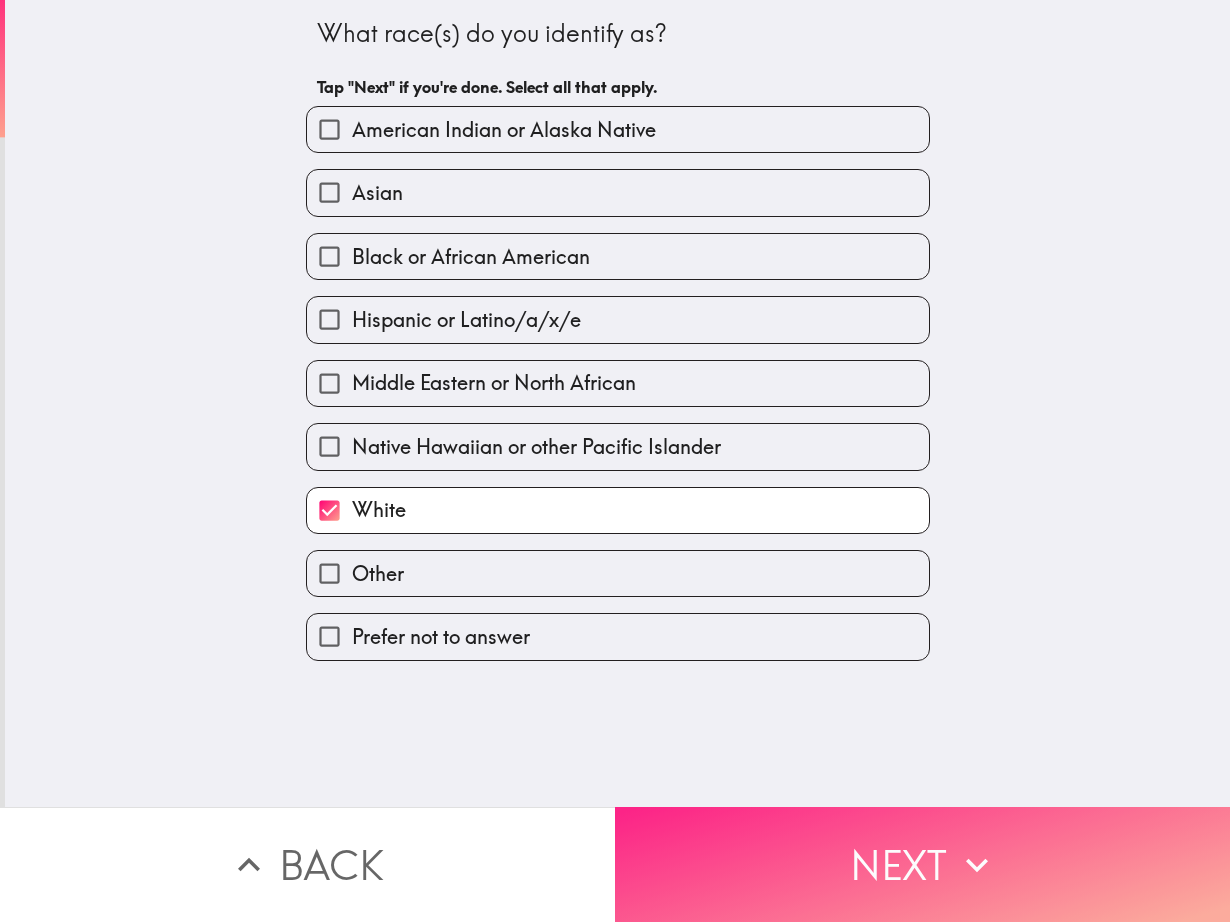 click on "Next" at bounding box center [922, 864] 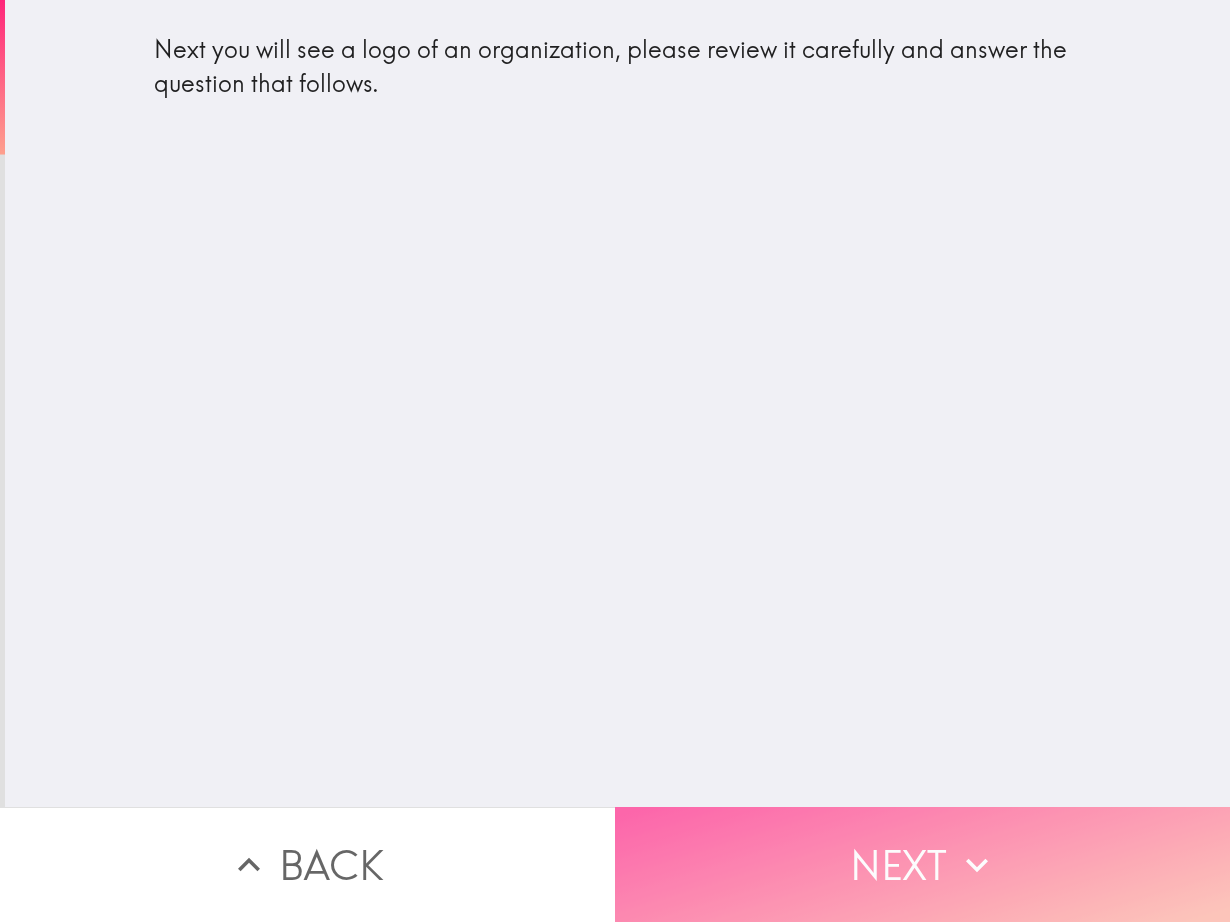 click on "Next" at bounding box center (922, 864) 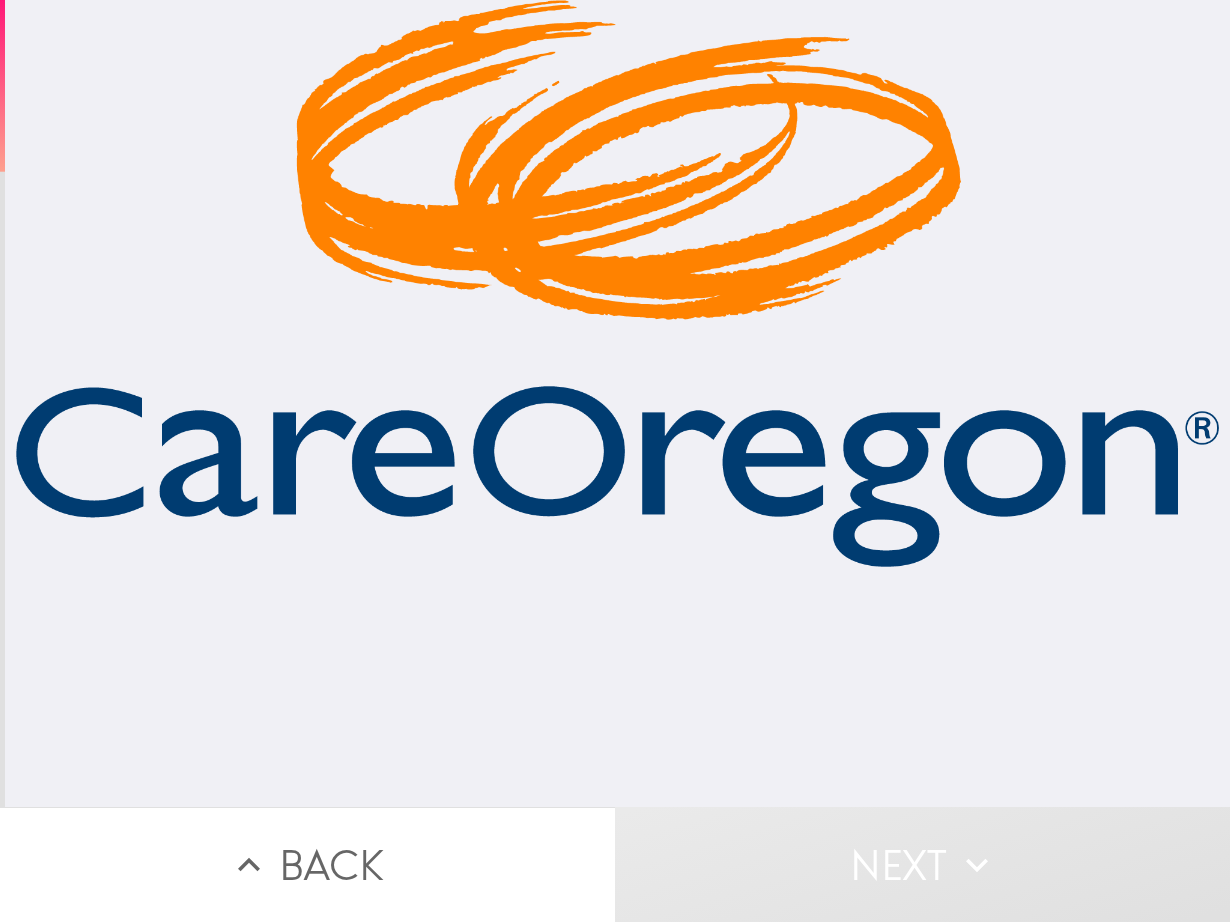click at bounding box center (617, 403) 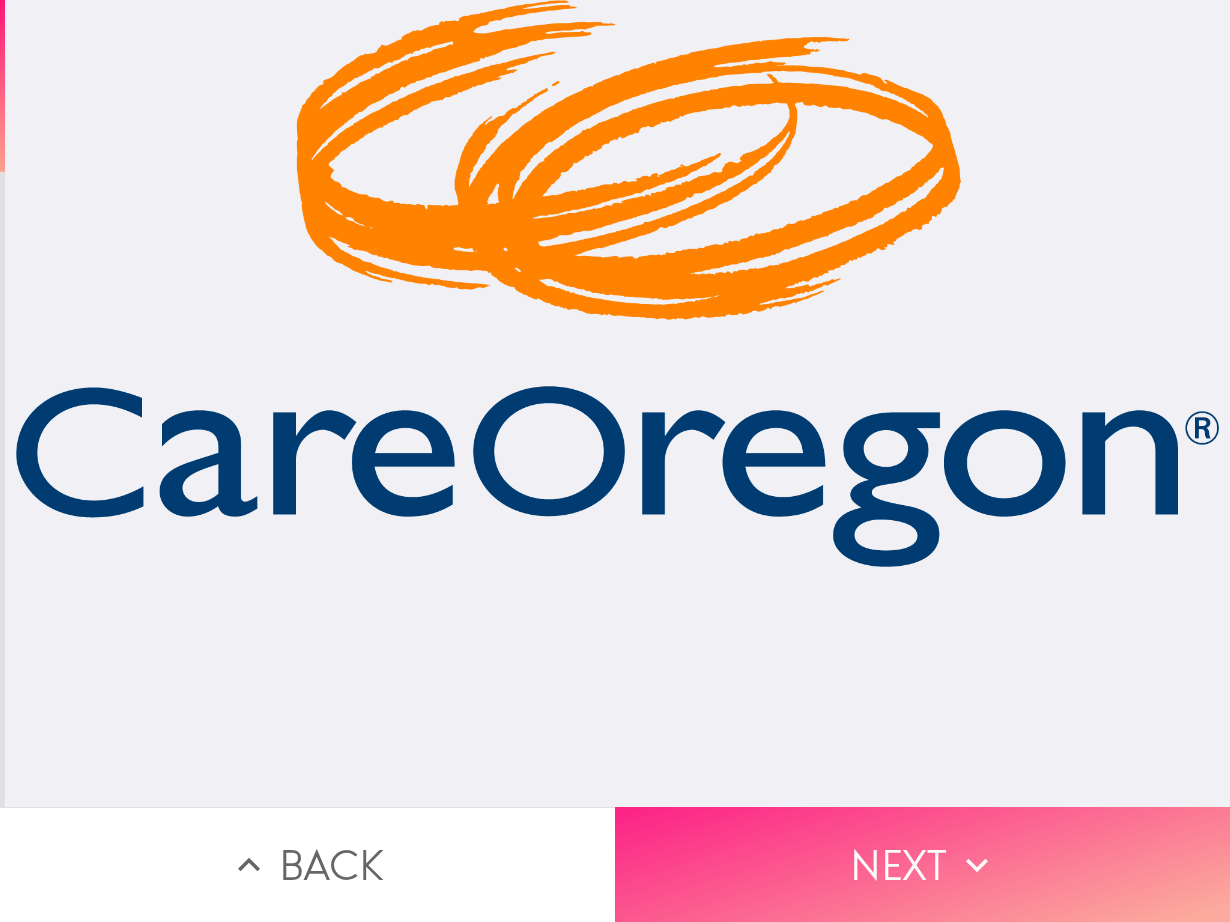click on "Next" at bounding box center [922, 864] 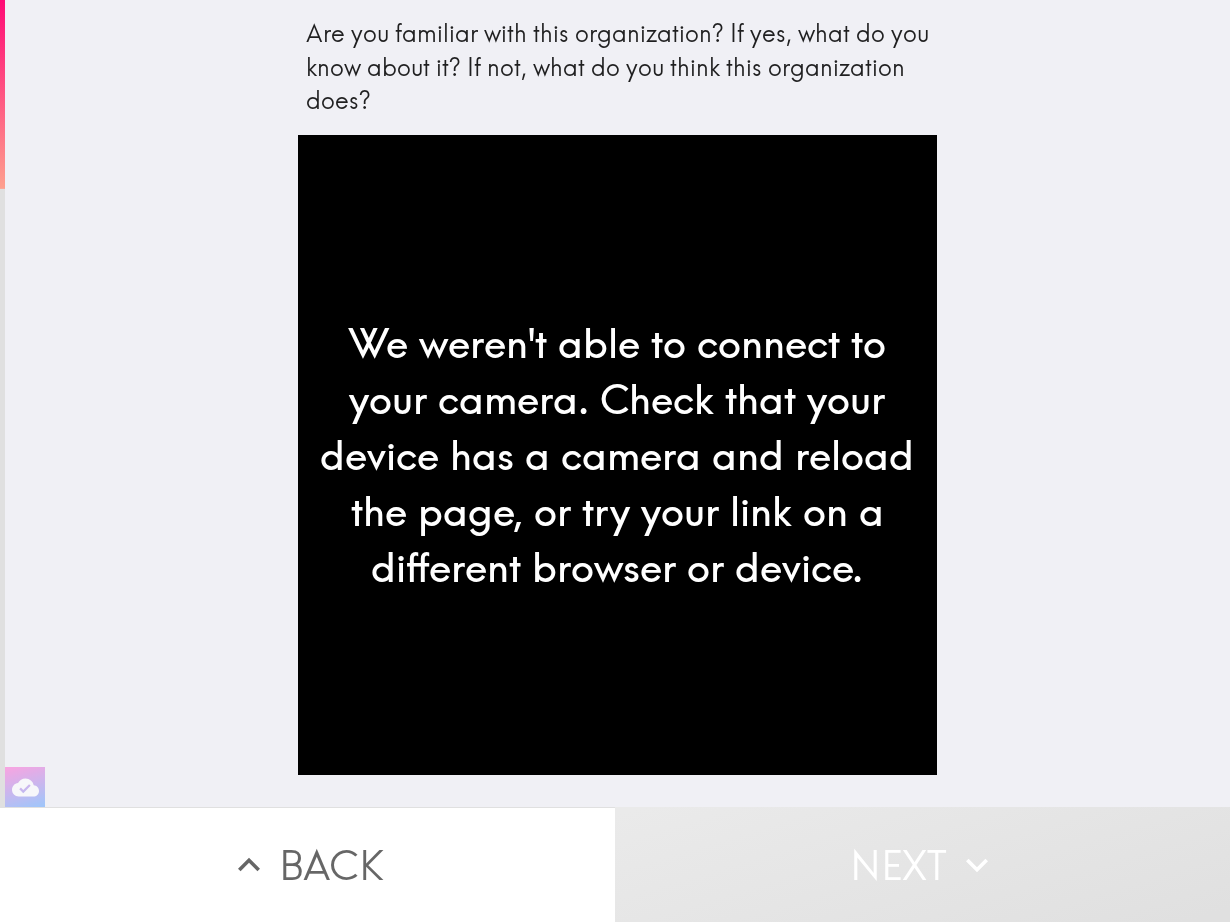 click on "We weren't able to connect to your camera. Check that your device has a camera and reload the page, or try your link on a different browser or device." at bounding box center (618, 455) 